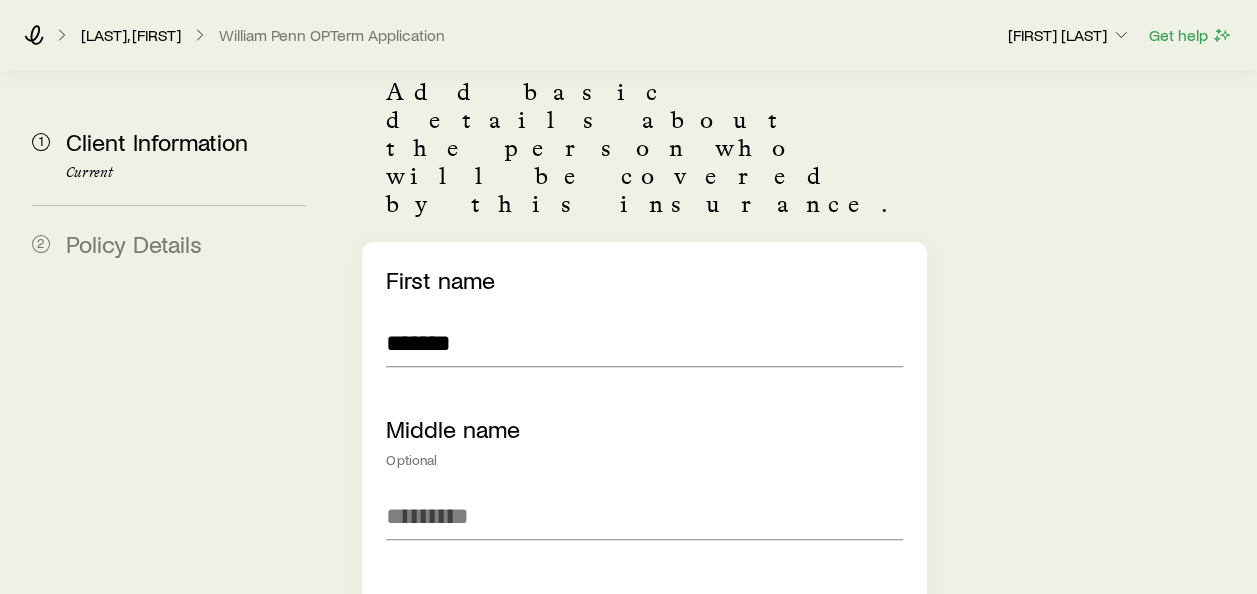 scroll, scrollTop: 0, scrollLeft: 0, axis: both 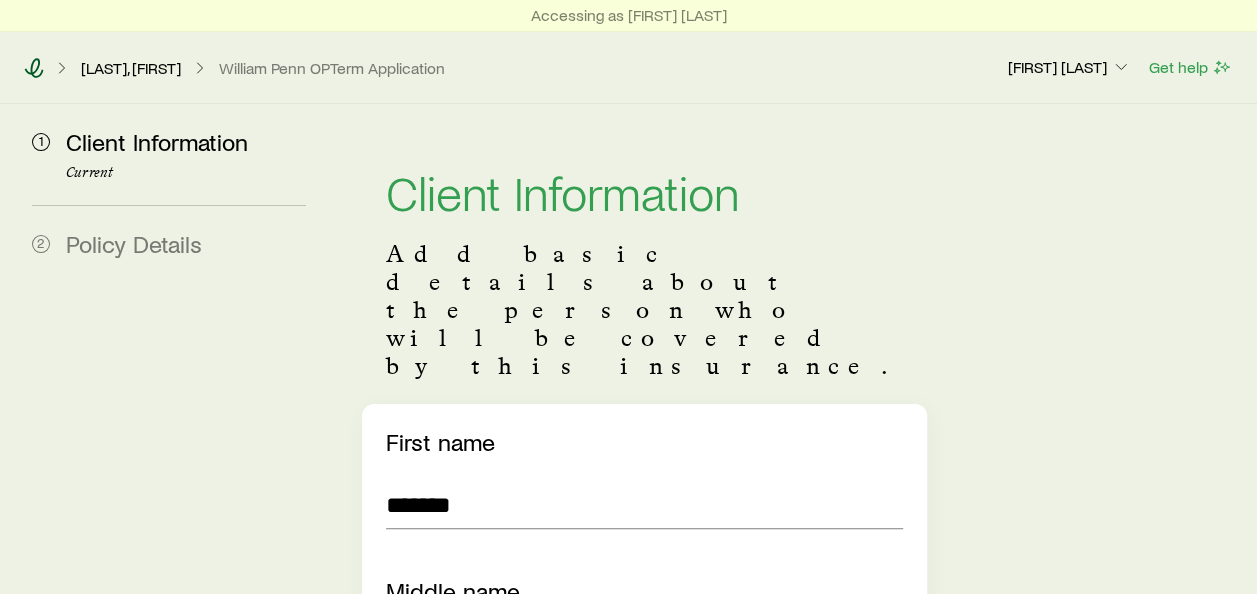 click 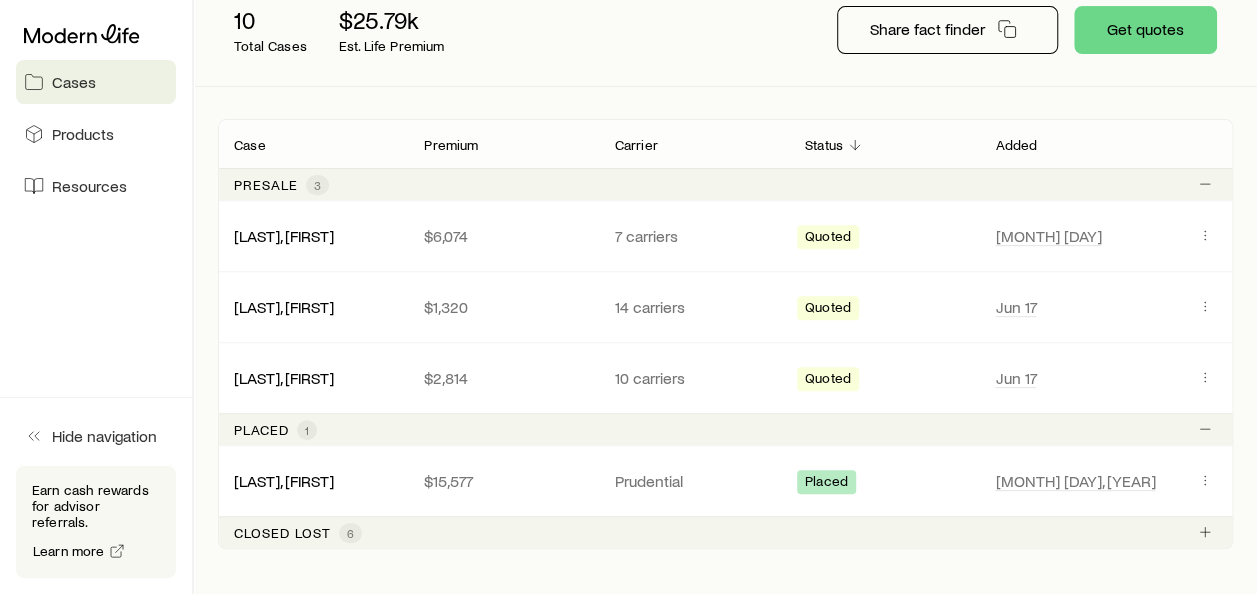 scroll, scrollTop: 300, scrollLeft: 0, axis: vertical 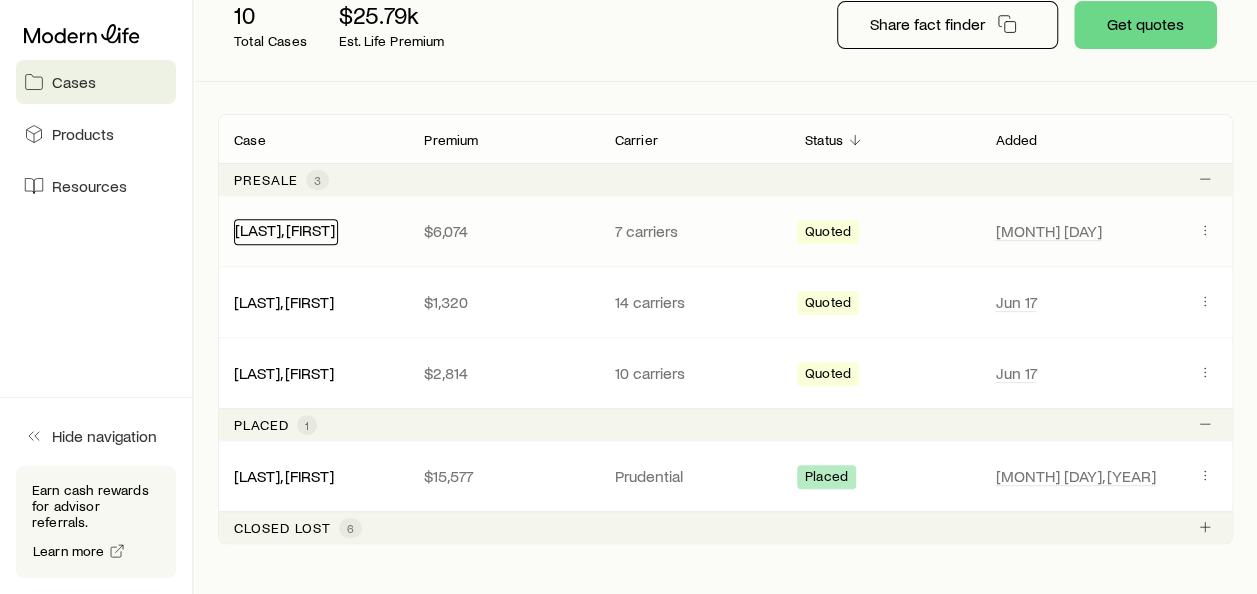 click on "[LAST], [FIRST]" at bounding box center (285, 229) 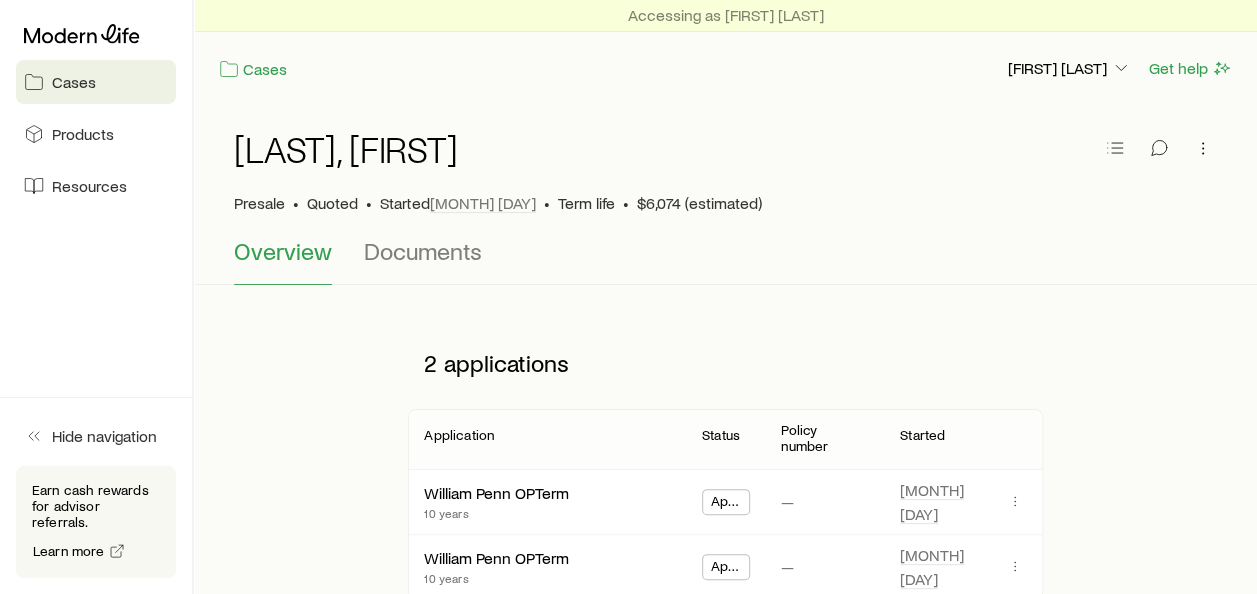 scroll, scrollTop: 200, scrollLeft: 0, axis: vertical 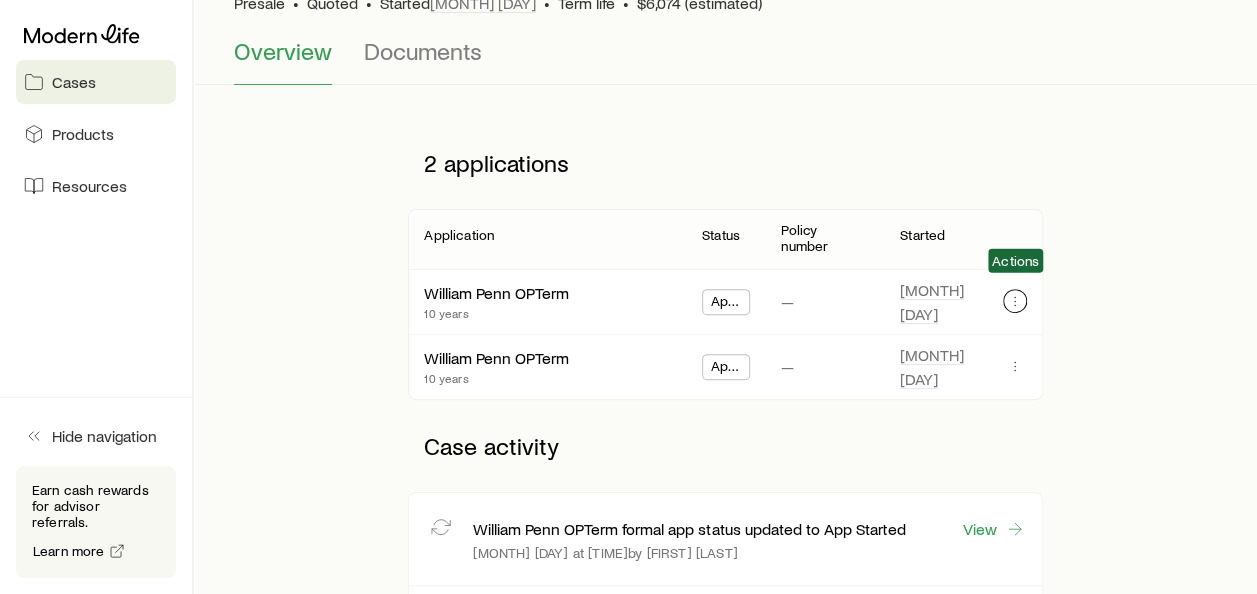 click 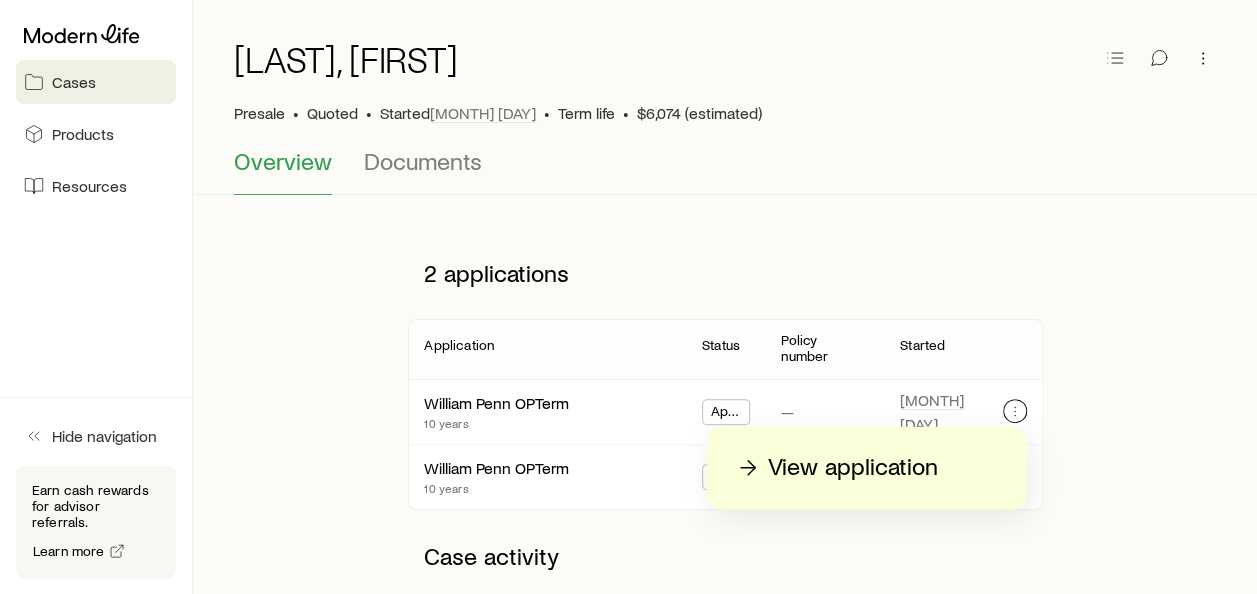 scroll, scrollTop: 0, scrollLeft: 0, axis: both 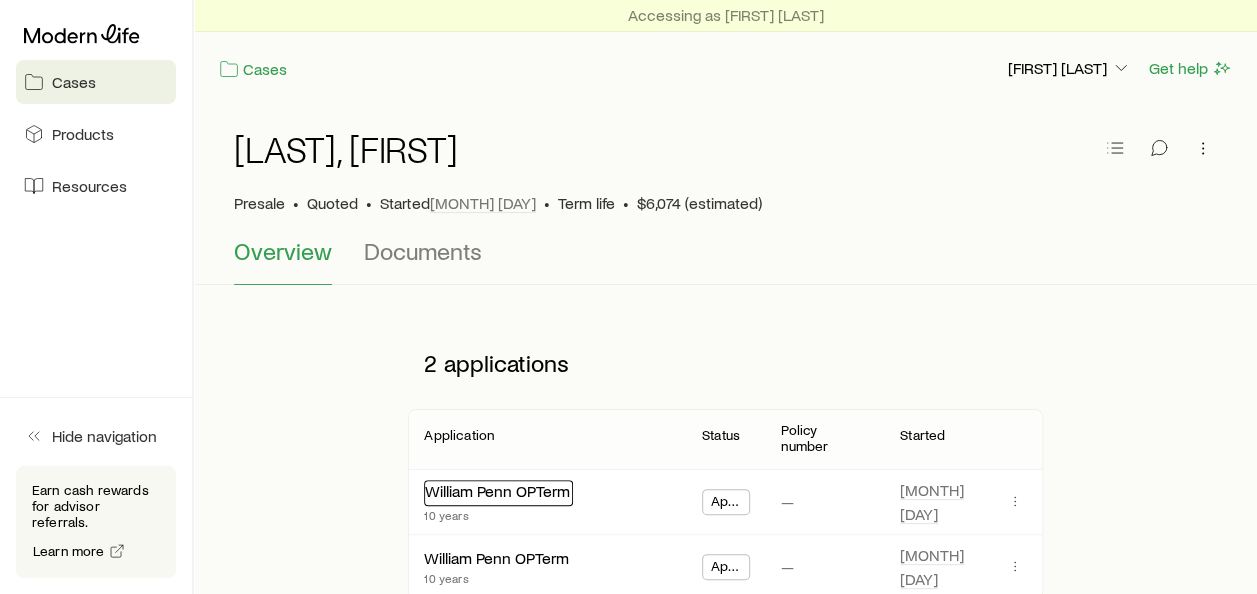 click on "William Penn OPTerm" at bounding box center (497, 490) 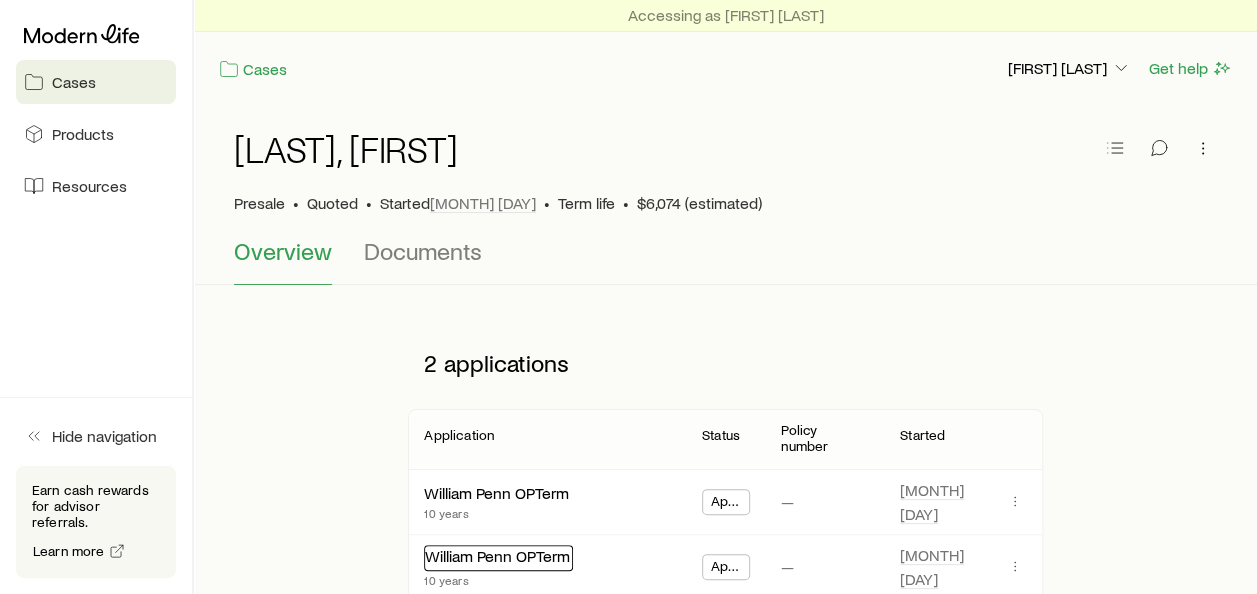 click on "William Penn OPTerm" at bounding box center (497, 555) 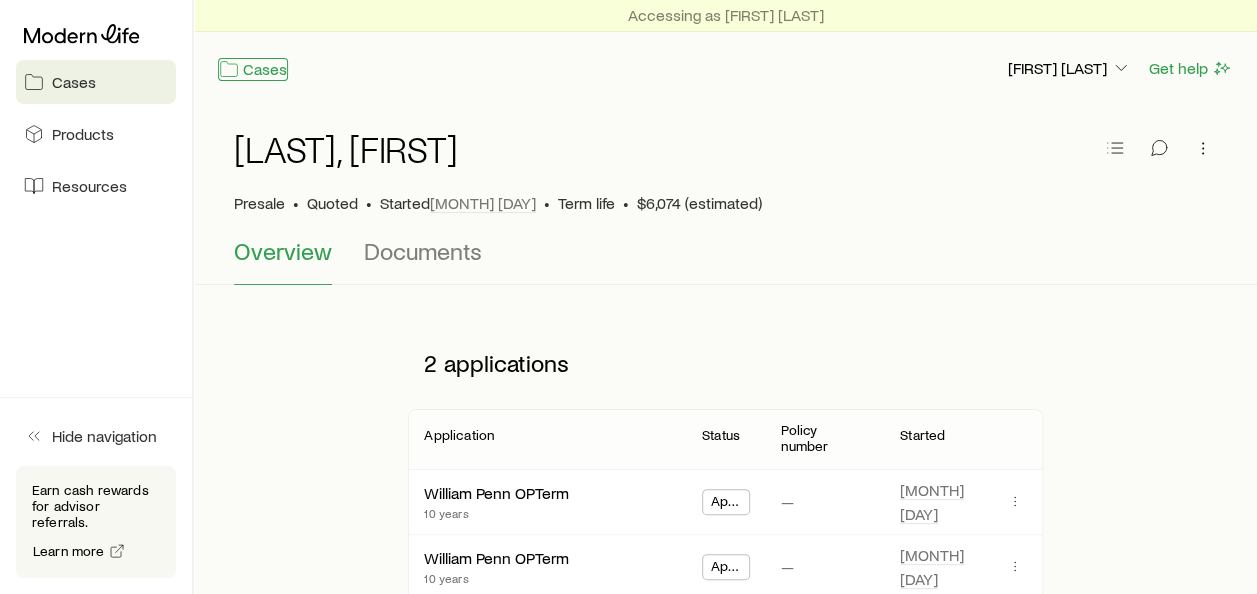 click on "Cases" at bounding box center [253, 69] 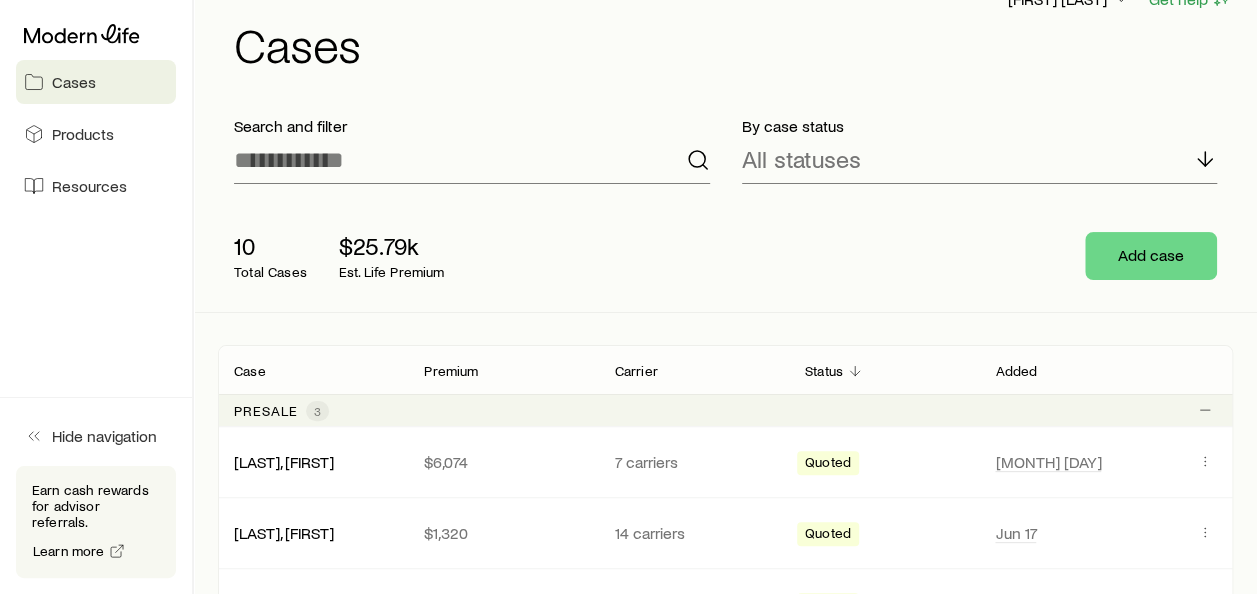 scroll, scrollTop: 100, scrollLeft: 0, axis: vertical 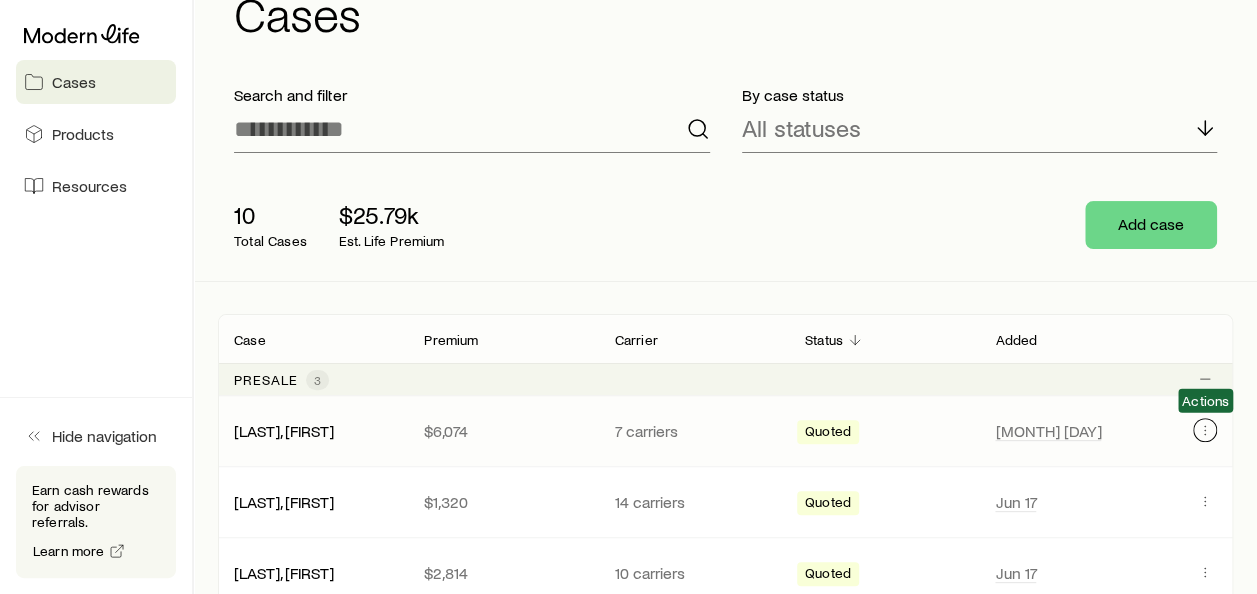 click 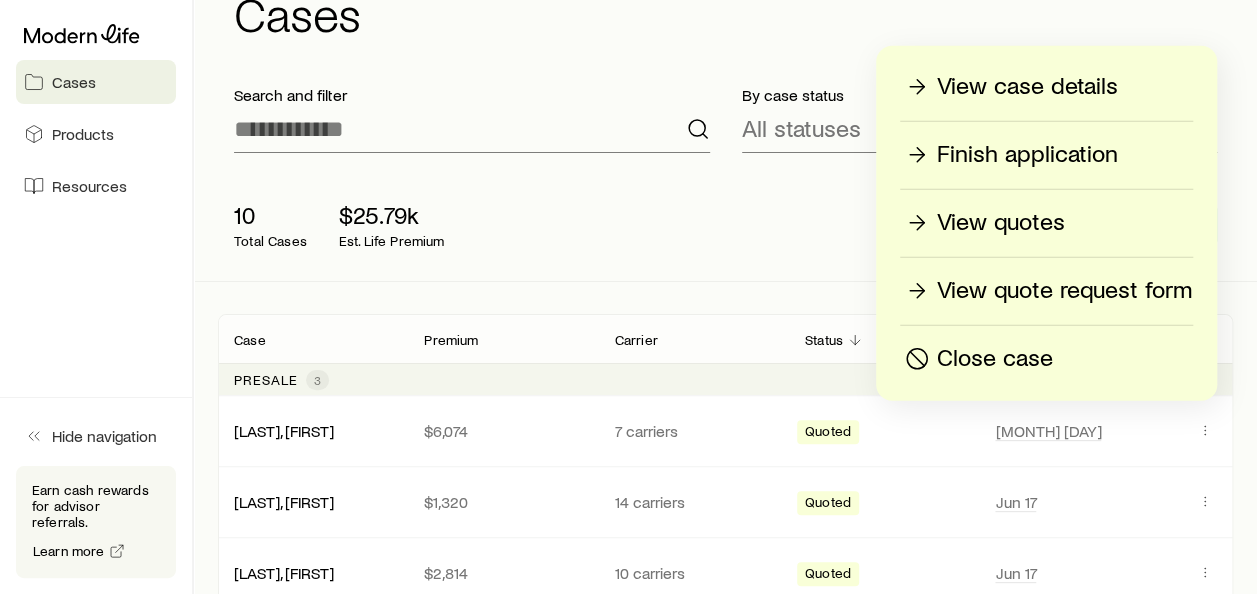 click on "View quotes" at bounding box center (1001, 223) 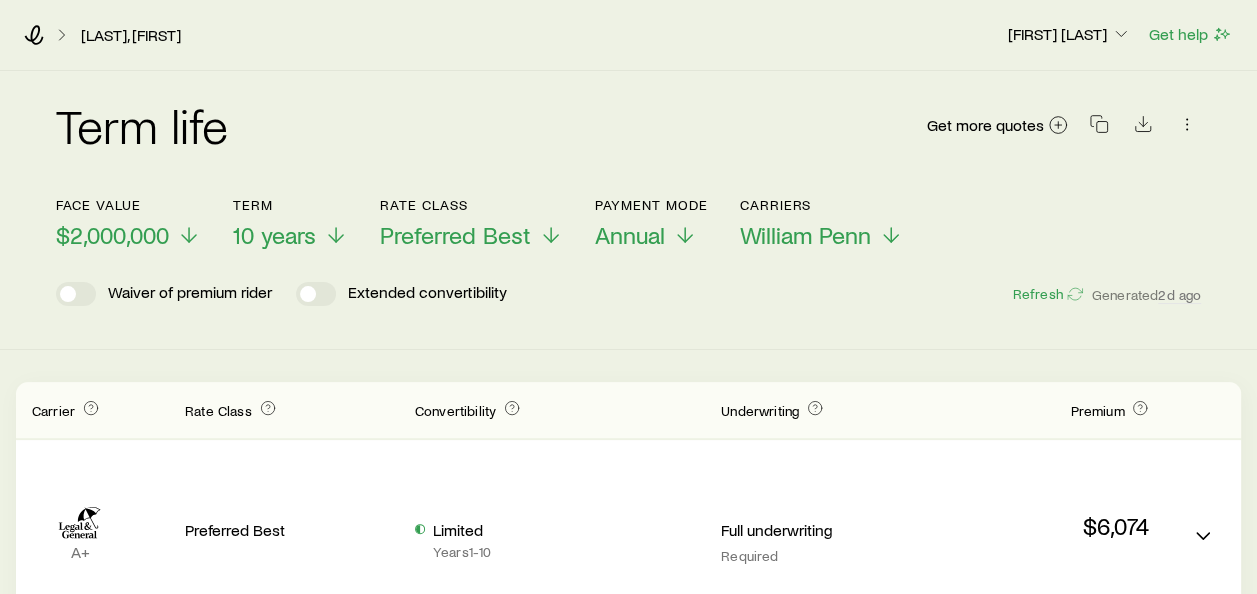 scroll, scrollTop: 0, scrollLeft: 0, axis: both 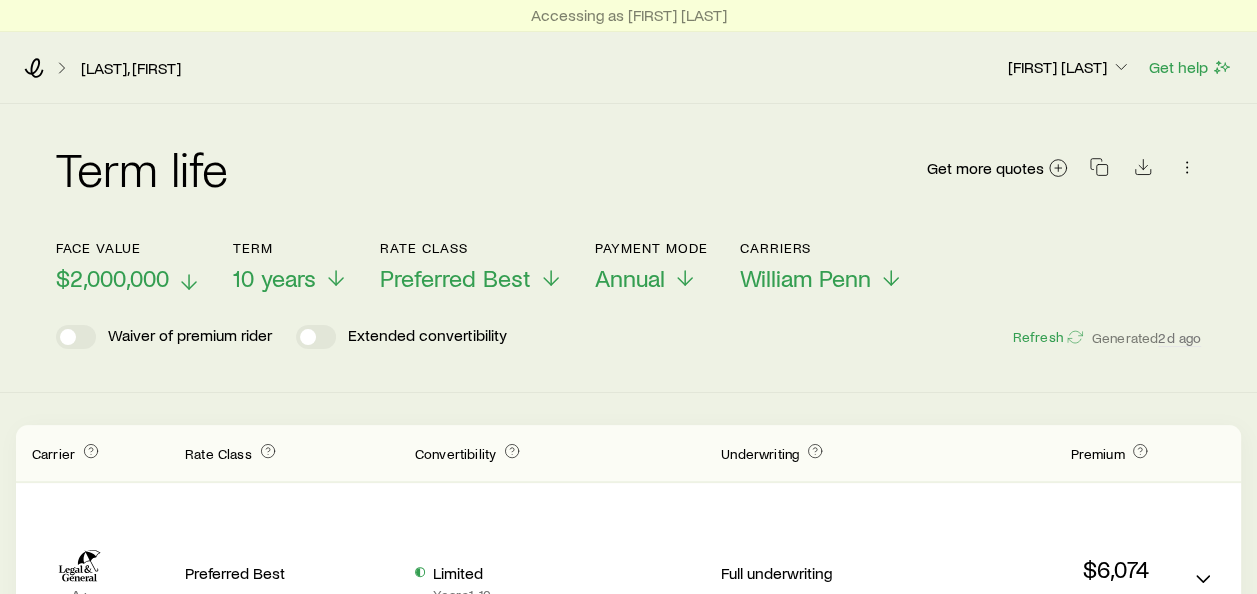 click 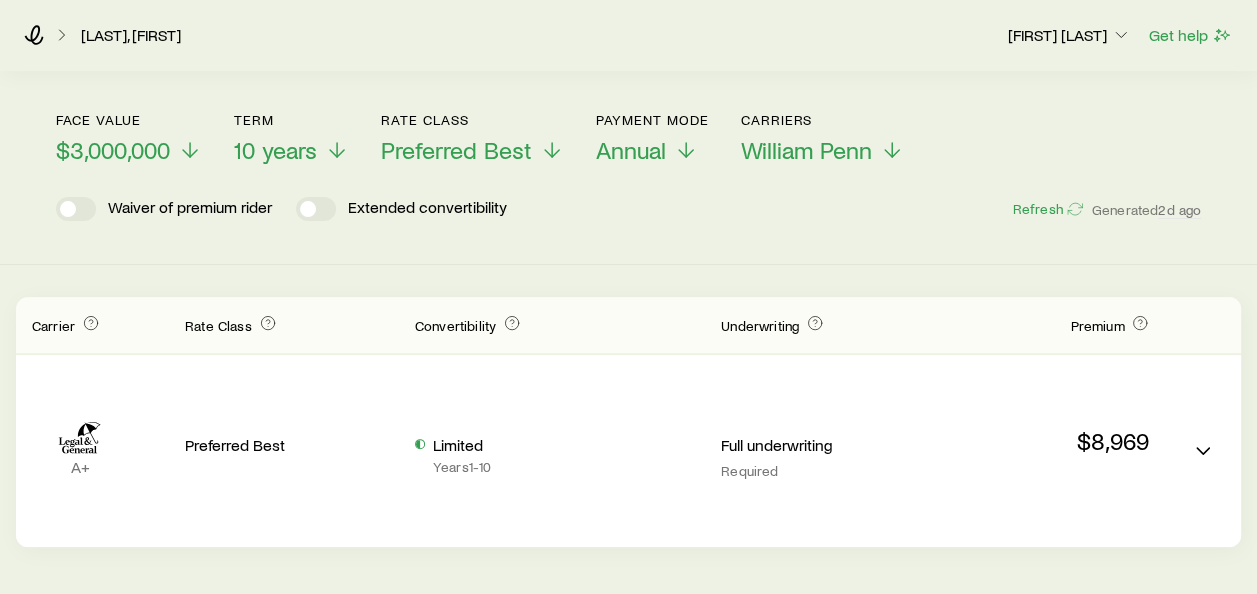 scroll, scrollTop: 193, scrollLeft: 0, axis: vertical 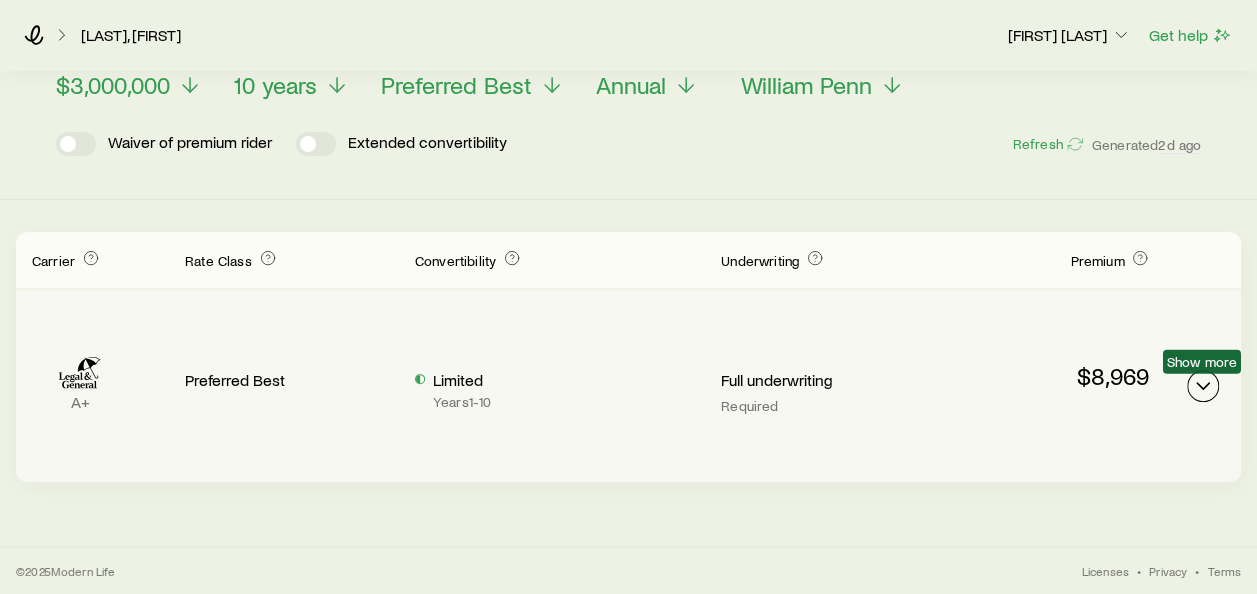 click 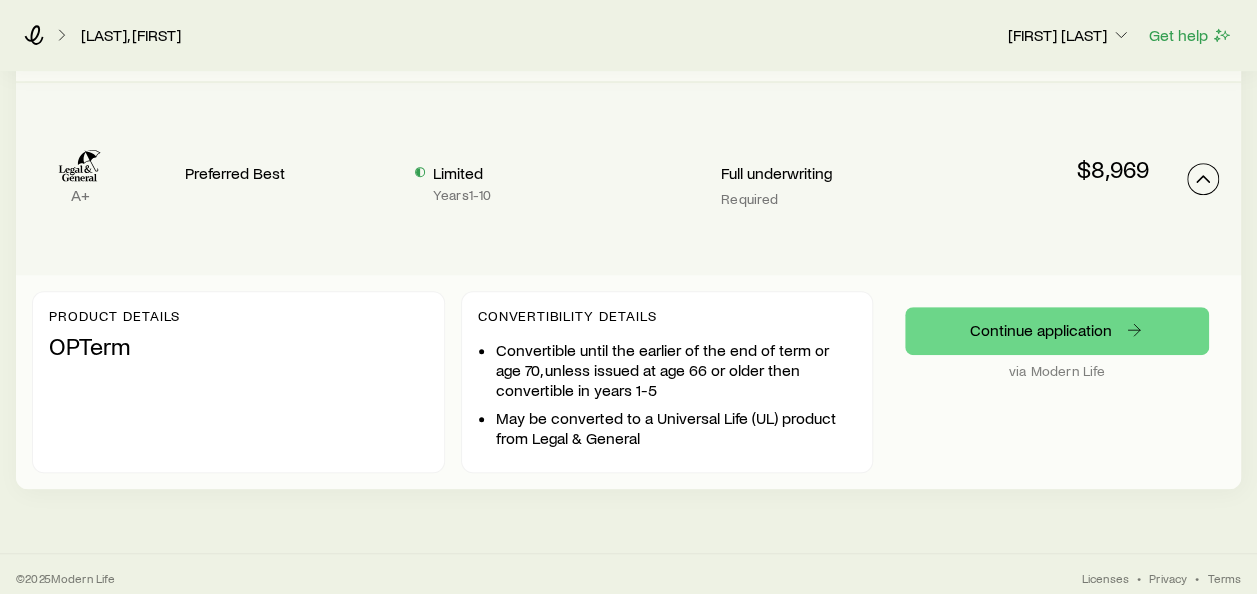 scroll, scrollTop: 406, scrollLeft: 0, axis: vertical 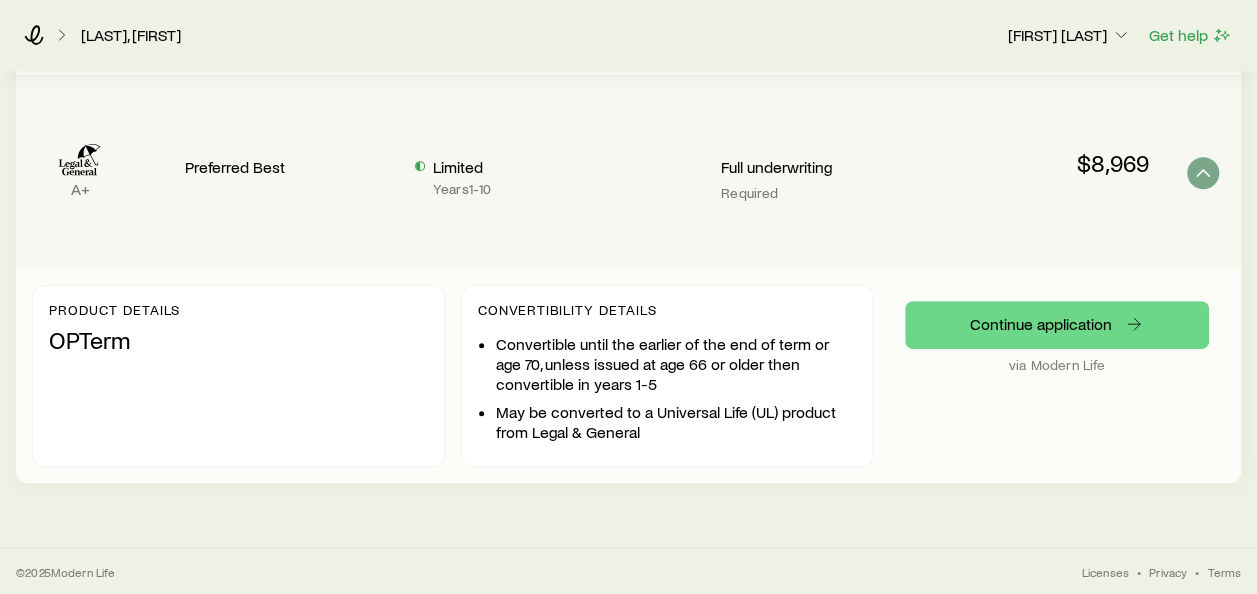 click on "Preferred Best" at bounding box center [284, 165] 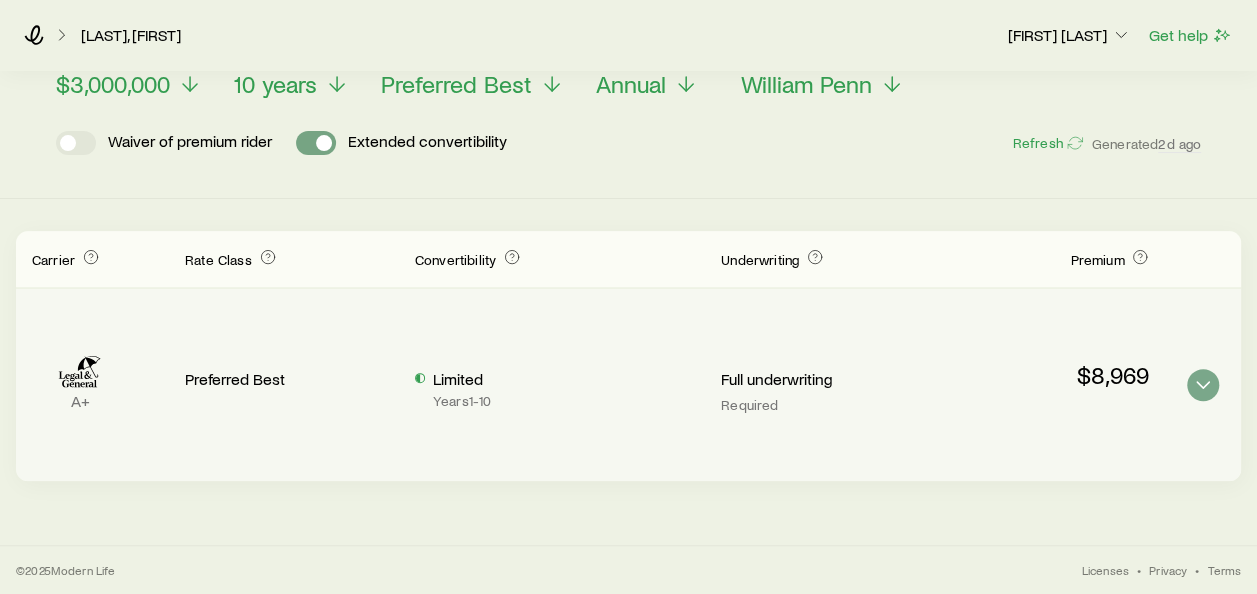 scroll, scrollTop: 193, scrollLeft: 0, axis: vertical 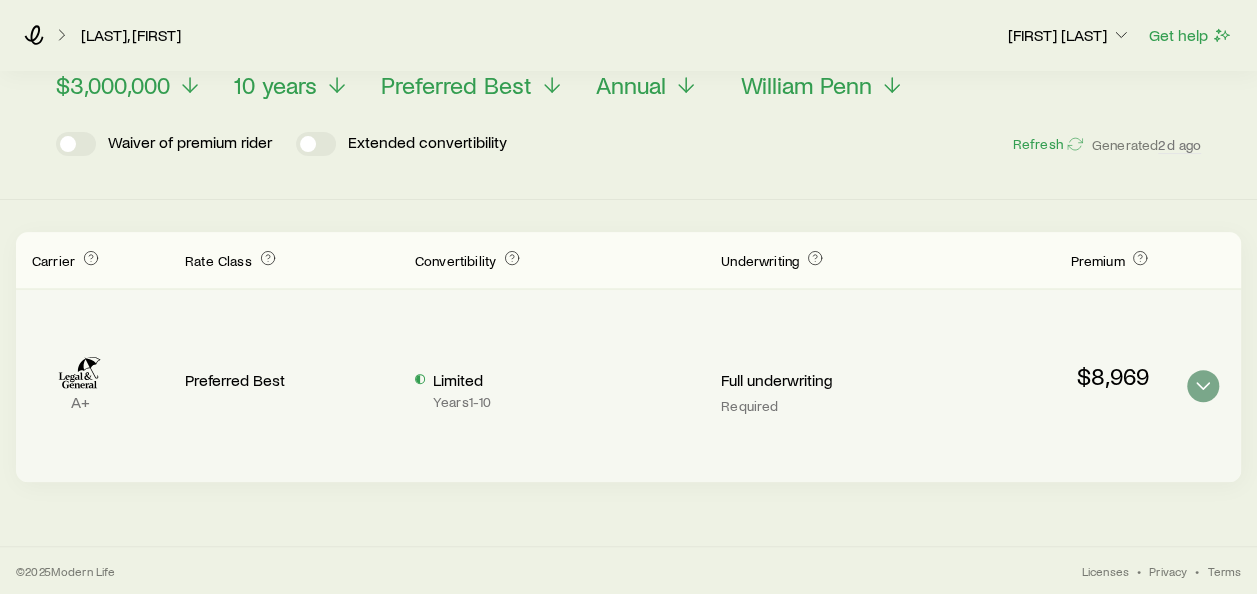 click on "Preferred Best" at bounding box center (284, 378) 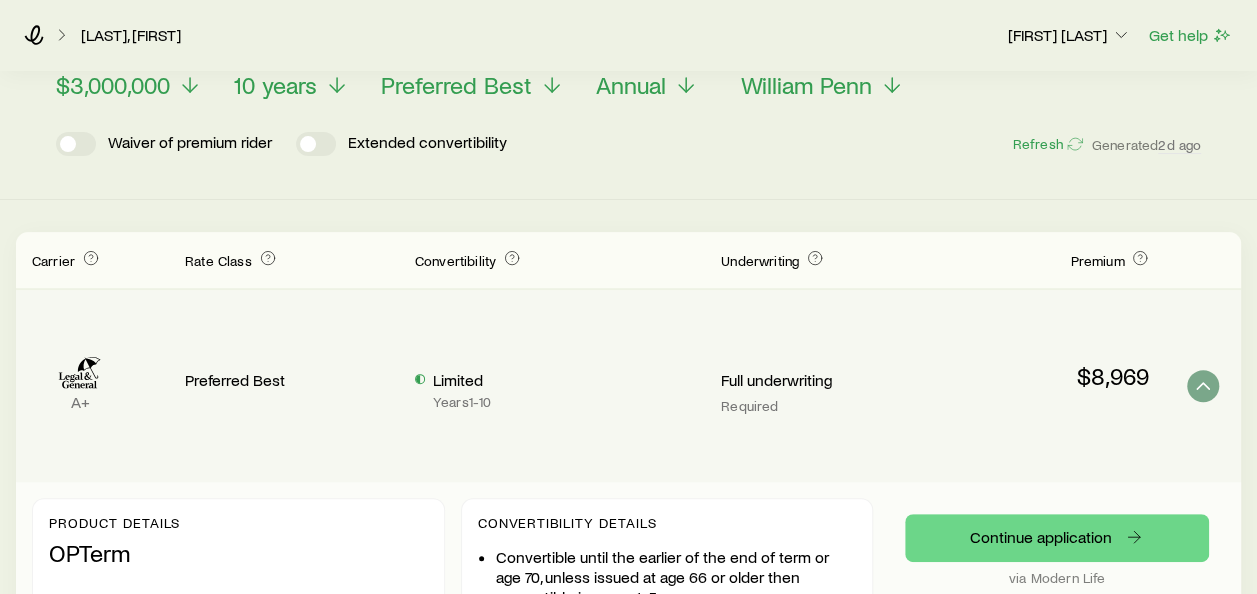 scroll, scrollTop: 406, scrollLeft: 0, axis: vertical 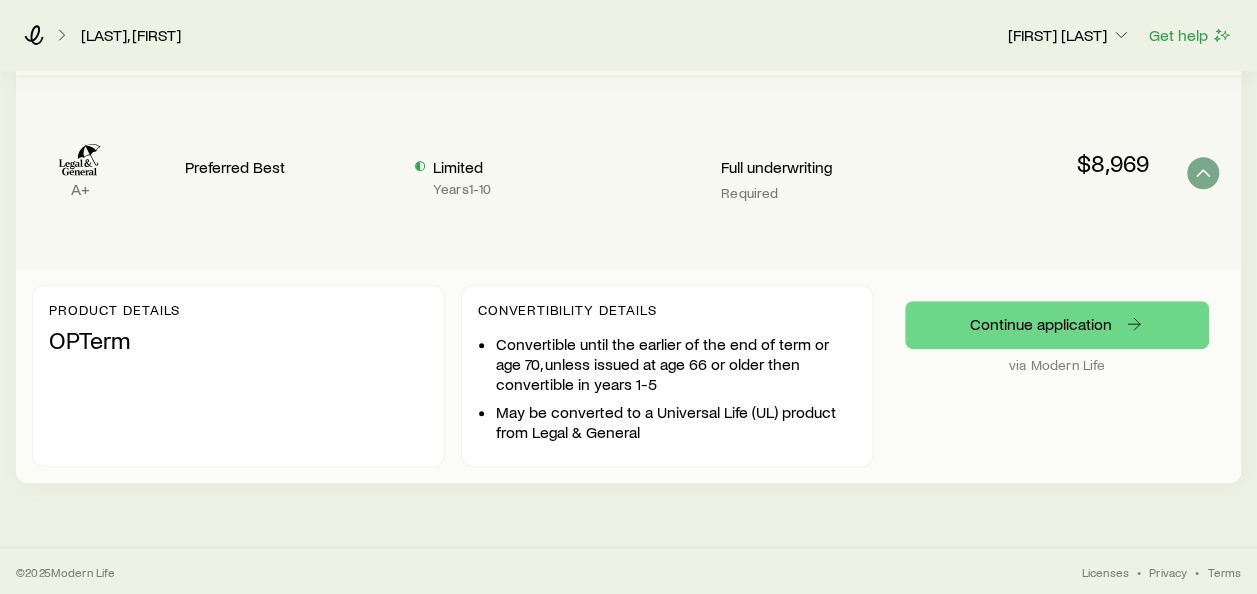 click on "Preferred Best" at bounding box center (284, 165) 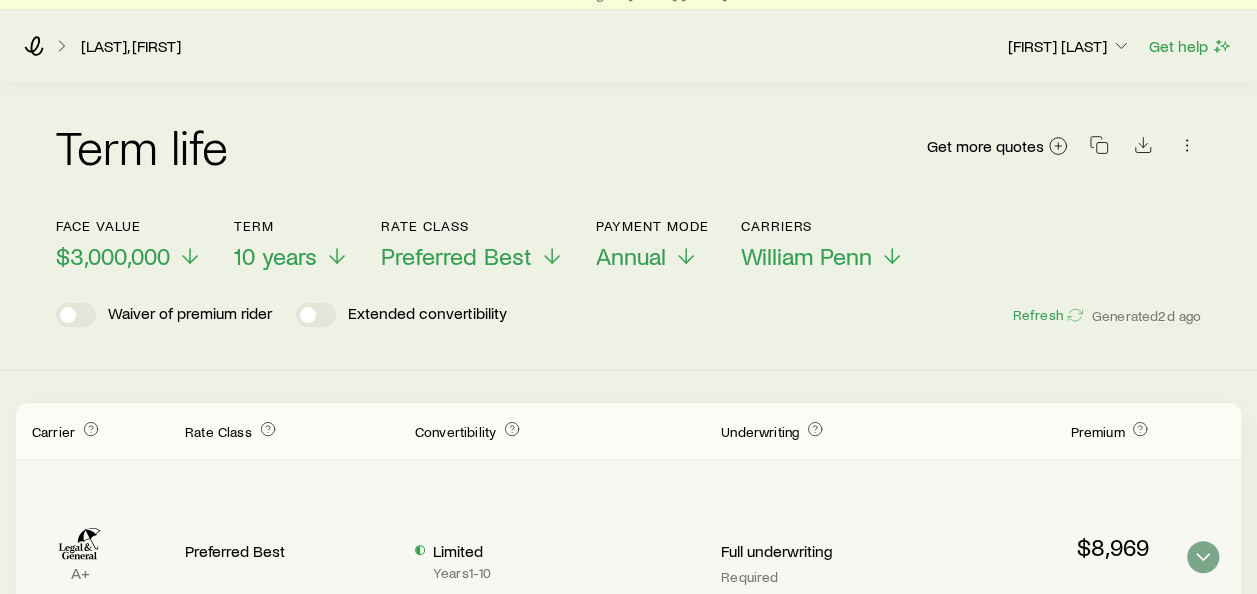 scroll, scrollTop: 0, scrollLeft: 0, axis: both 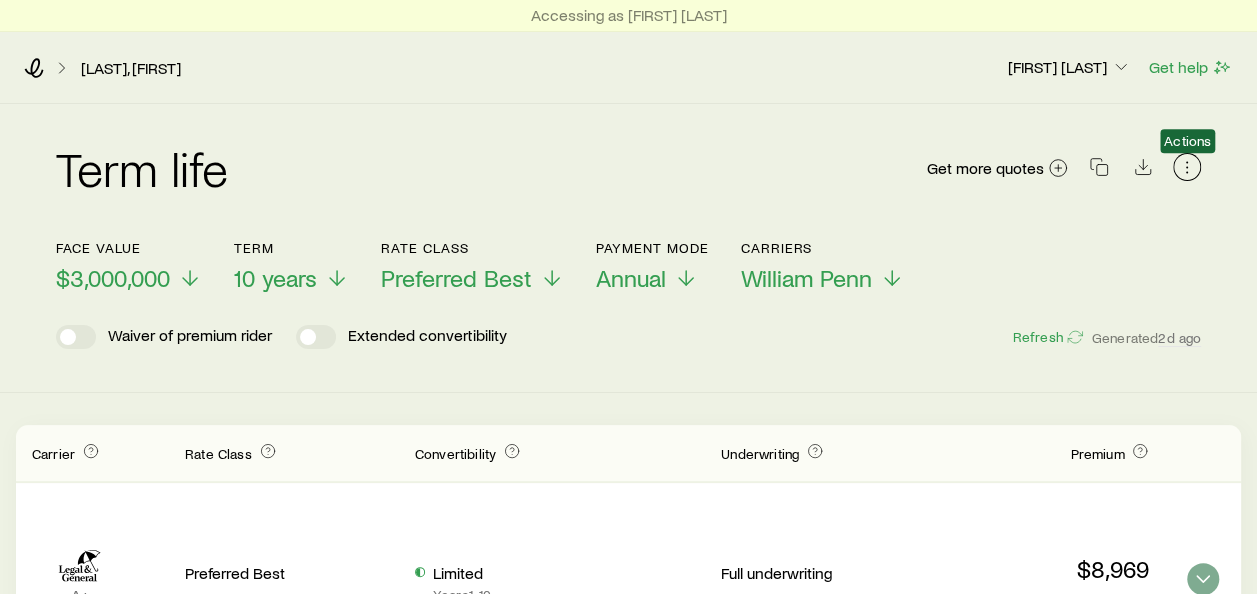 click 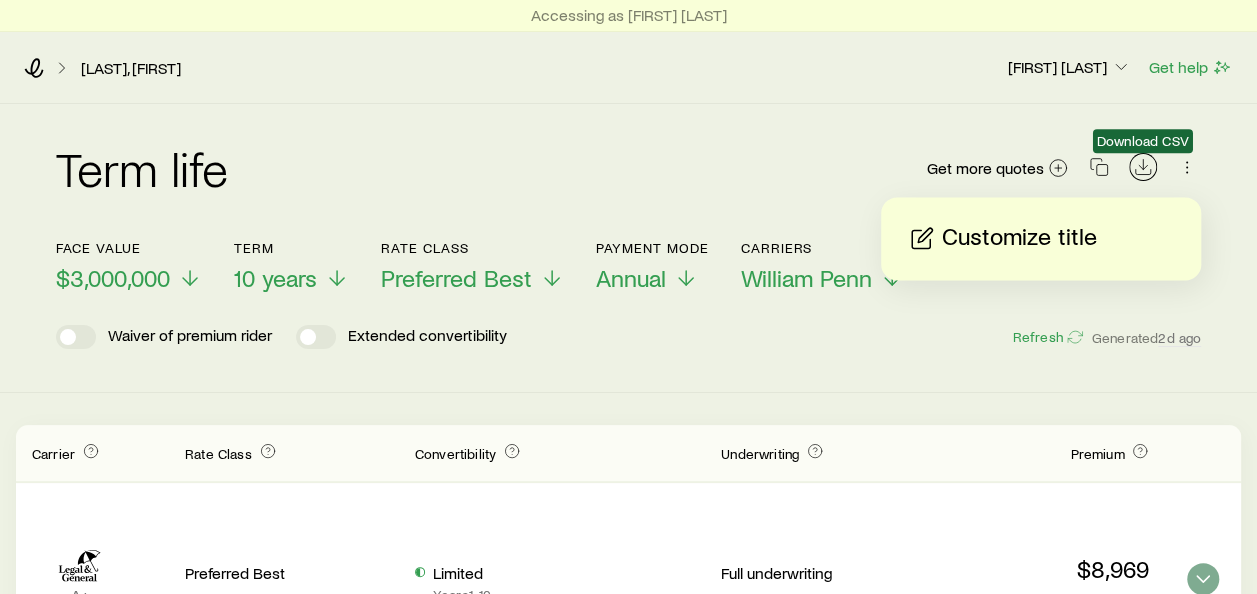 click 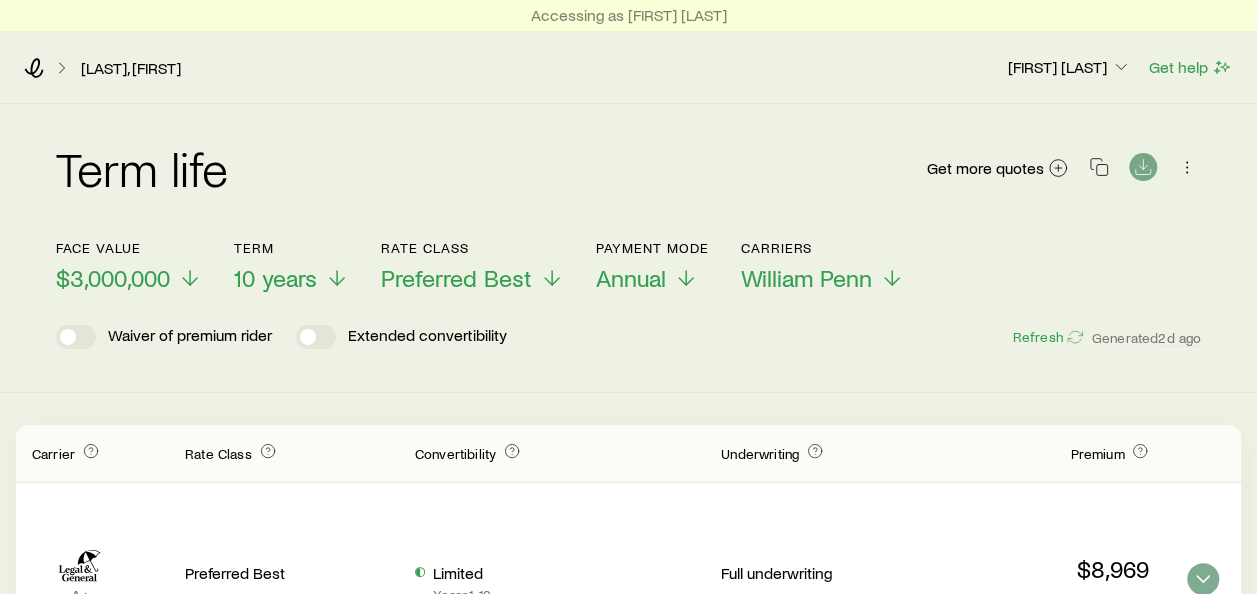click on "Term life Get more quotes" at bounding box center (628, 180) 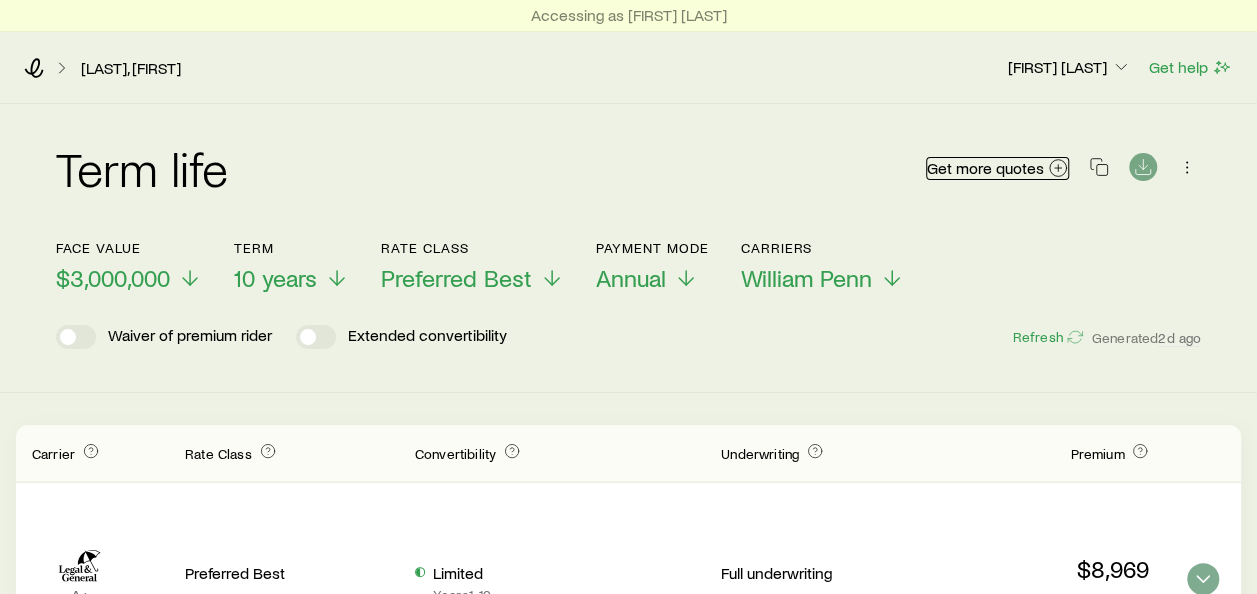 click 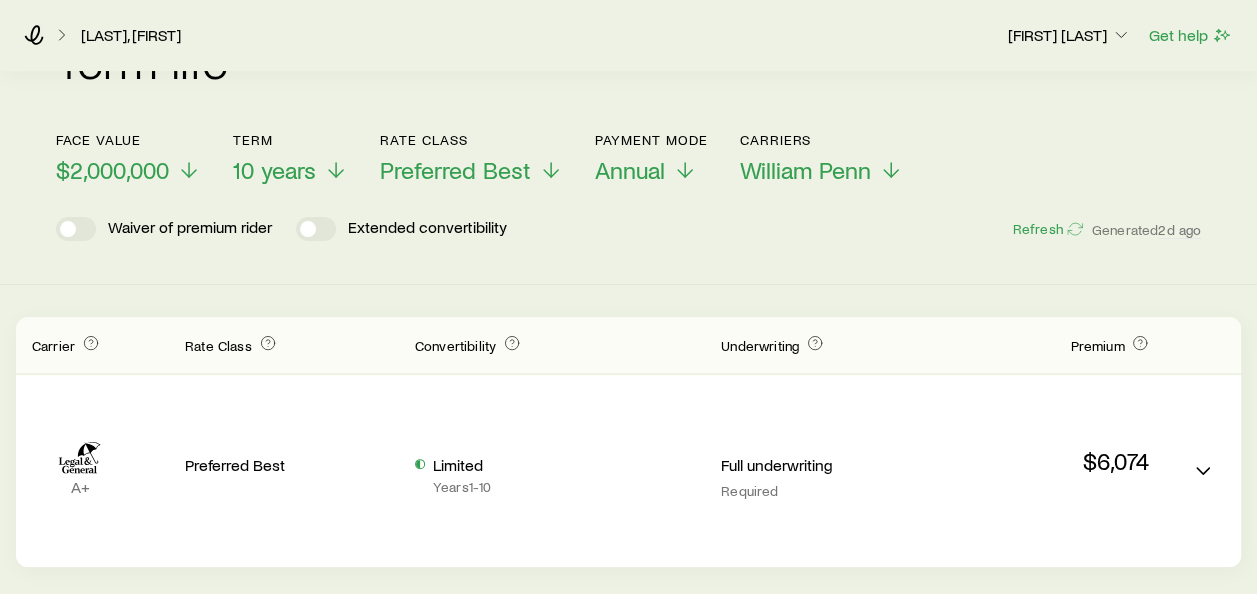 scroll, scrollTop: 193, scrollLeft: 0, axis: vertical 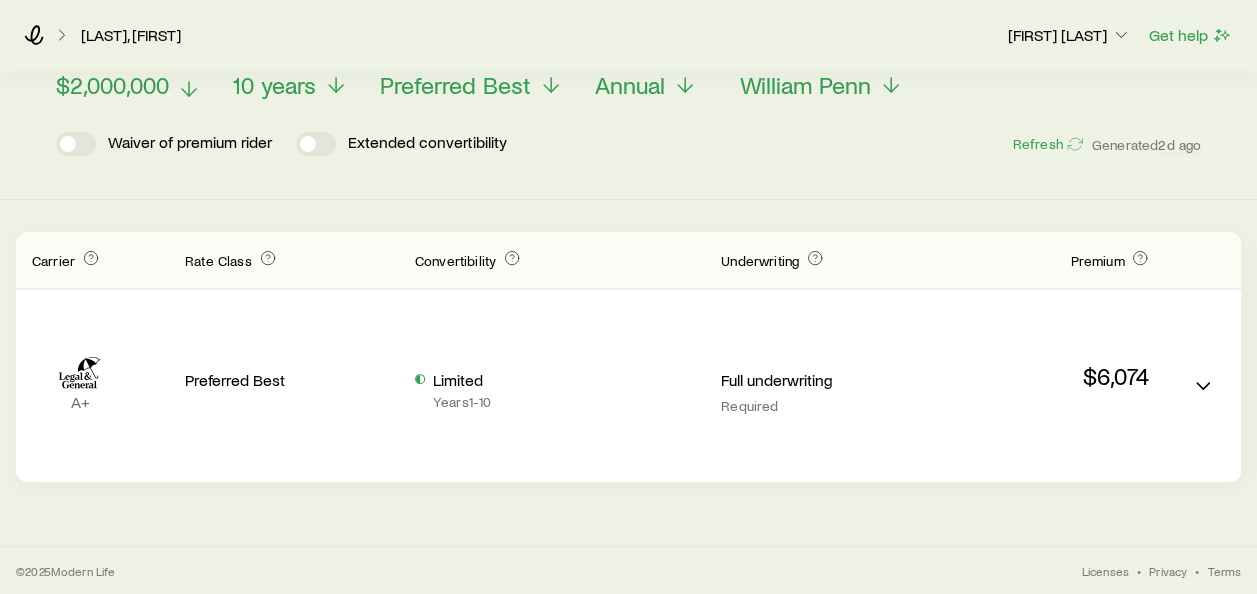 click 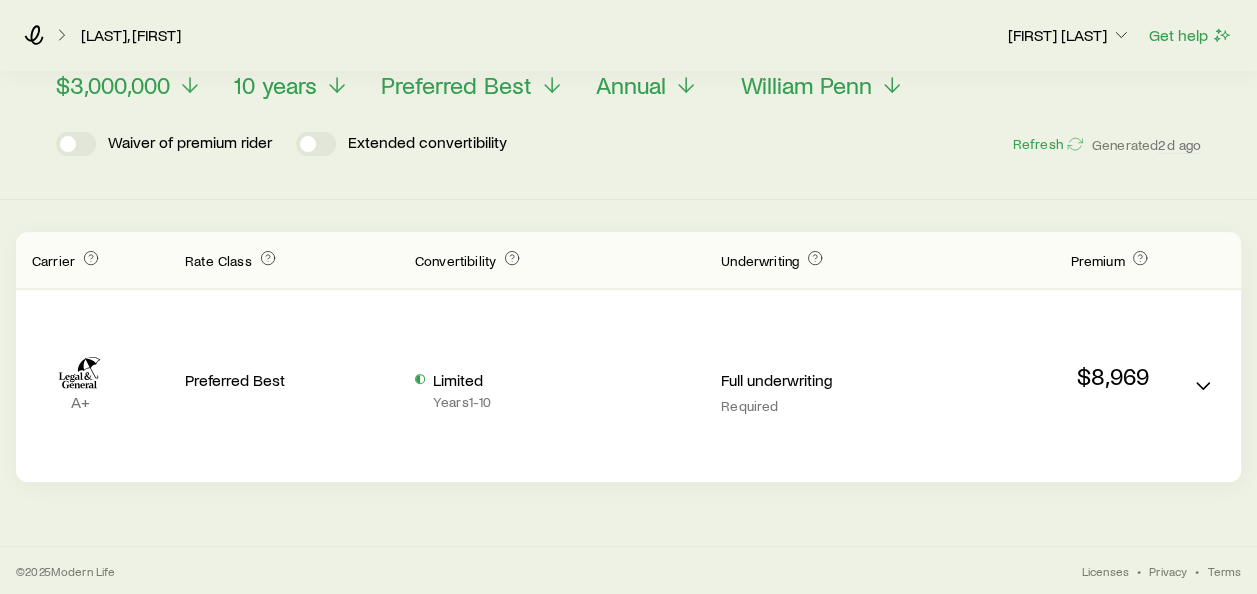 drag, startPoint x: 286, startPoint y: 381, endPoint x: 846, endPoint y: 184, distance: 593.64044 